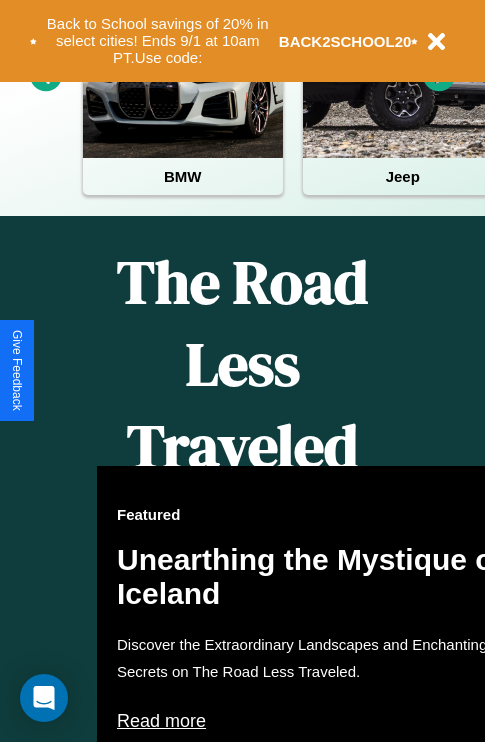 scroll, scrollTop: 1285, scrollLeft: 0, axis: vertical 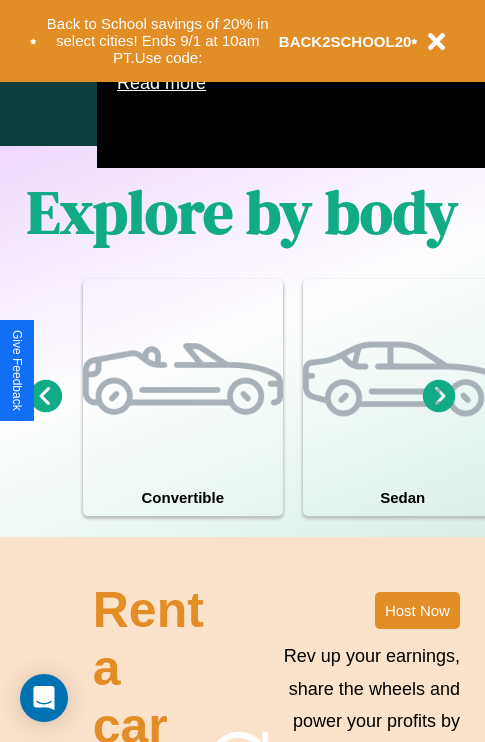 click 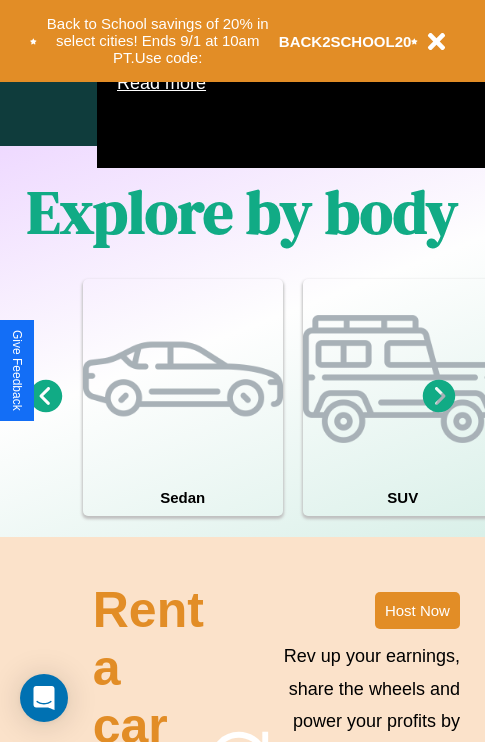 click 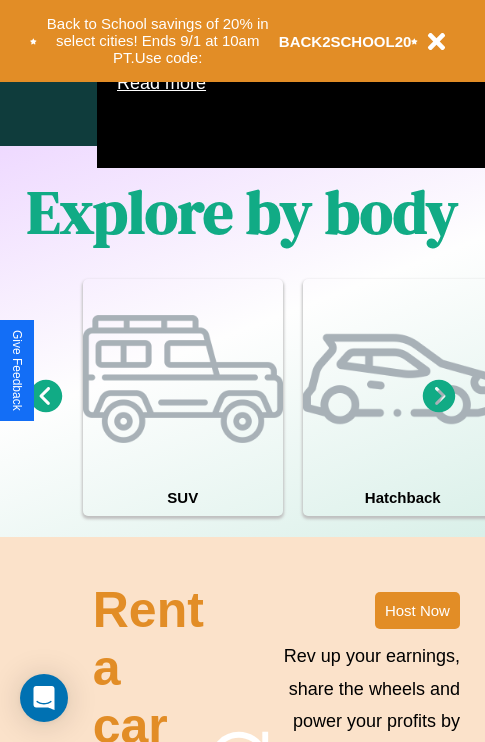 click 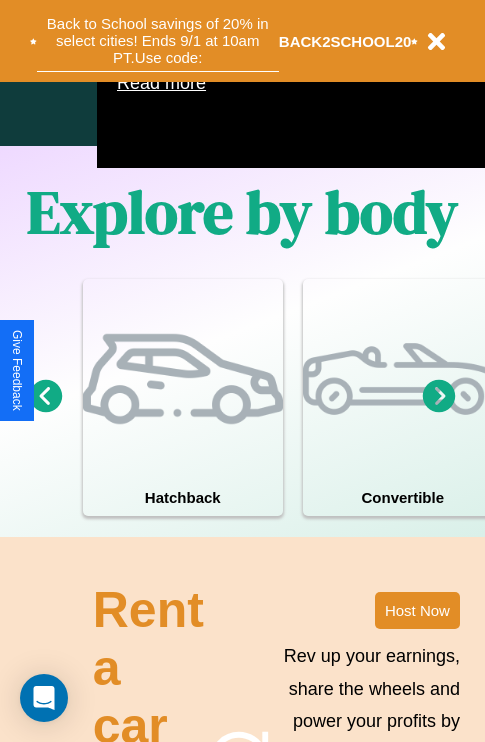 click on "Back to School savings of 20% in select cities! Ends 9/1 at 10am PT.  Use code:" at bounding box center (158, 41) 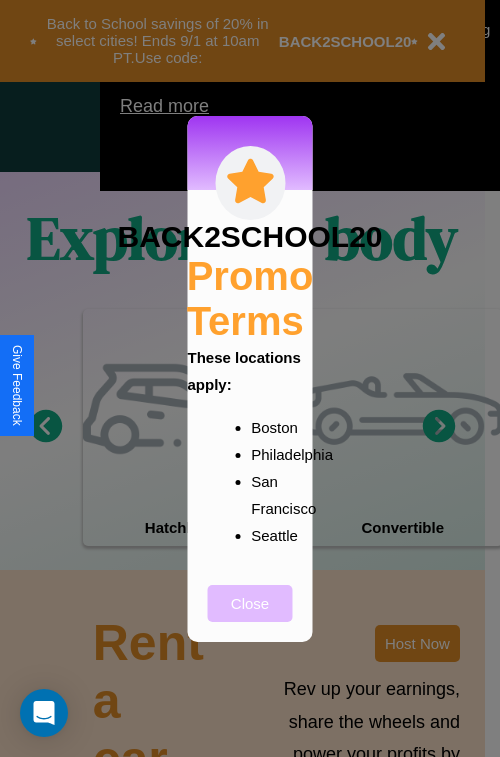 click on "Close" at bounding box center [250, 603] 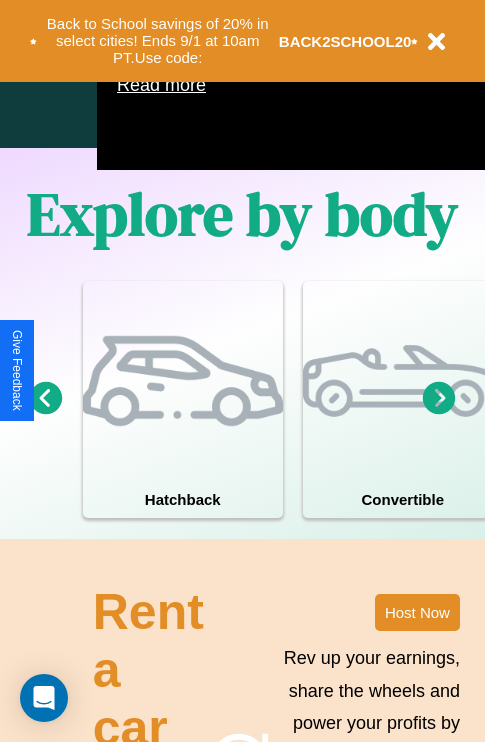 scroll, scrollTop: 0, scrollLeft: 0, axis: both 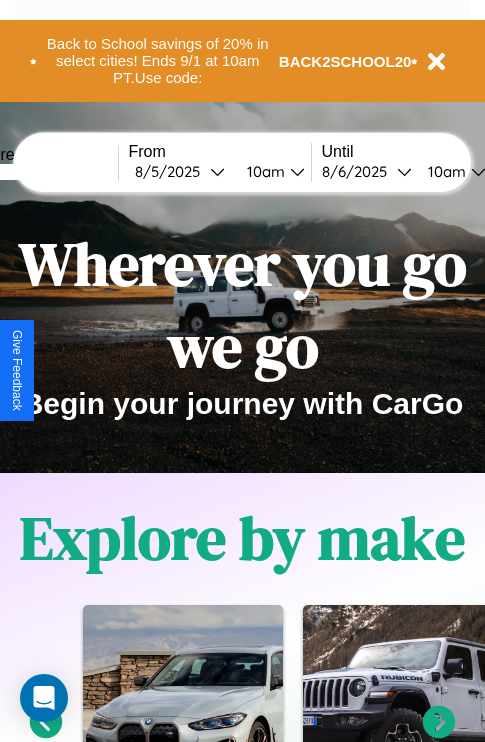click at bounding box center (43, 172) 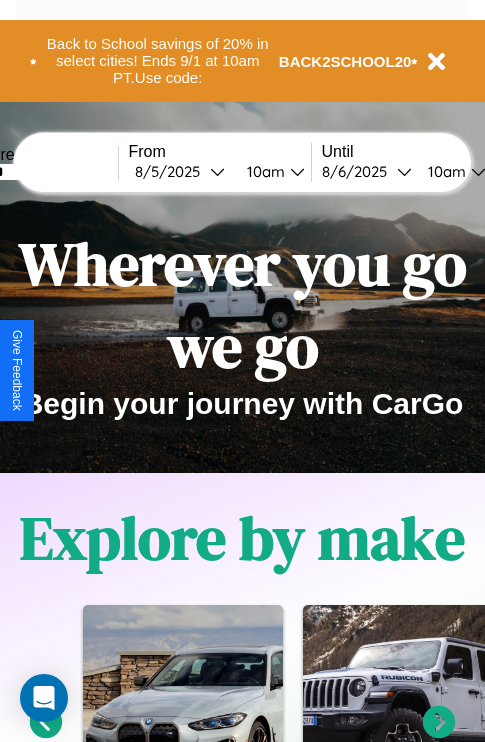 type on "******" 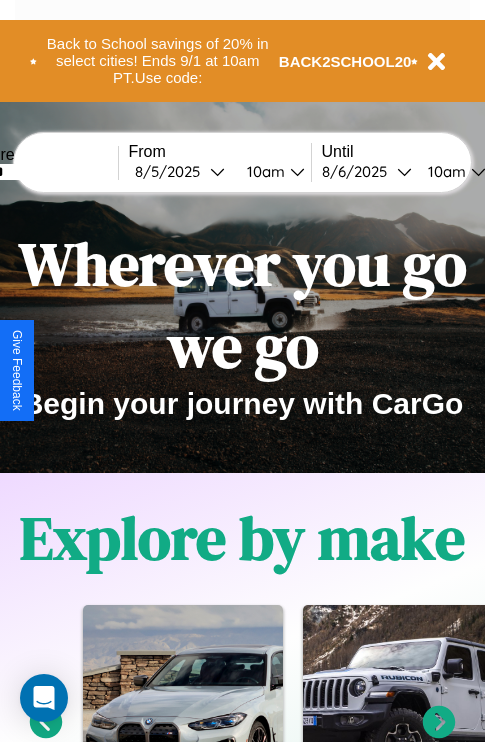 click on "8 / 5 / 2025" at bounding box center [172, 171] 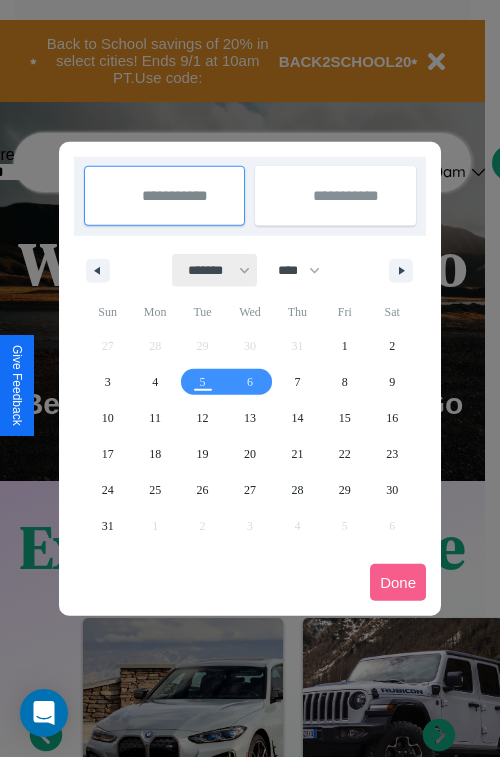 click on "******* ******** ***** ***** *** **** **** ****** ********* ******* ******** ********" at bounding box center (215, 270) 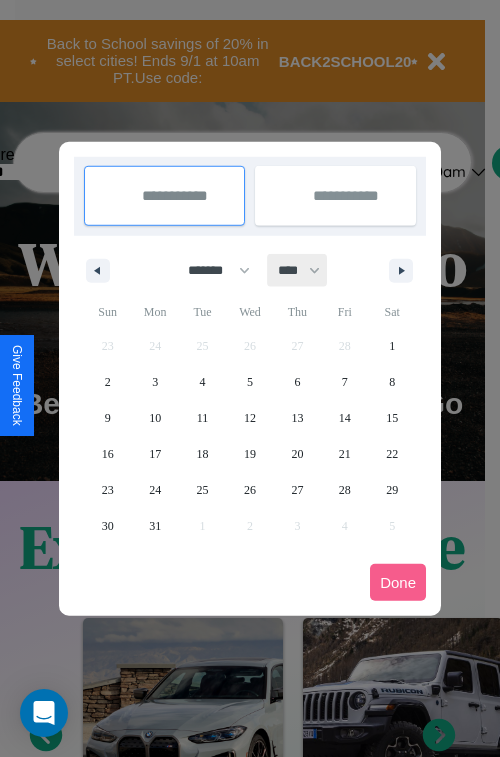 click on "**** **** **** **** **** **** **** **** **** **** **** **** **** **** **** **** **** **** **** **** **** **** **** **** **** **** **** **** **** **** **** **** **** **** **** **** **** **** **** **** **** **** **** **** **** **** **** **** **** **** **** **** **** **** **** **** **** **** **** **** **** **** **** **** **** **** **** **** **** **** **** **** **** **** **** **** **** **** **** **** **** **** **** **** **** **** **** **** **** **** **** **** **** **** **** **** **** **** **** **** **** **** **** **** **** **** **** **** **** **** **** **** **** **** **** **** **** **** **** **** ****" at bounding box center (298, 270) 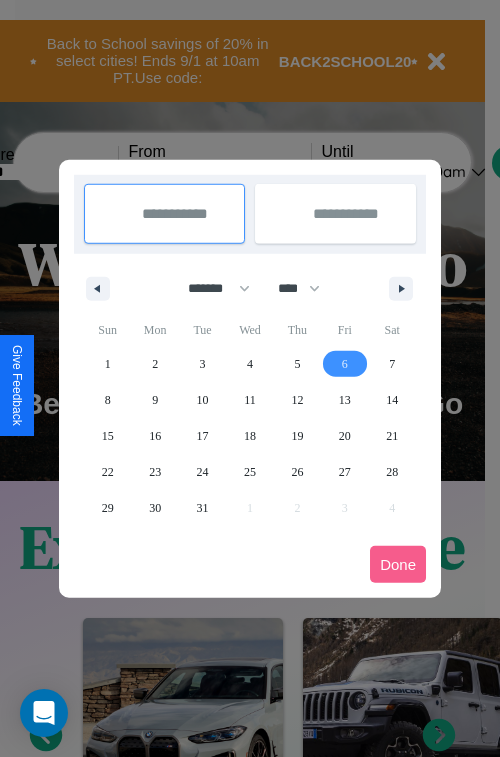 click on "6" at bounding box center [345, 364] 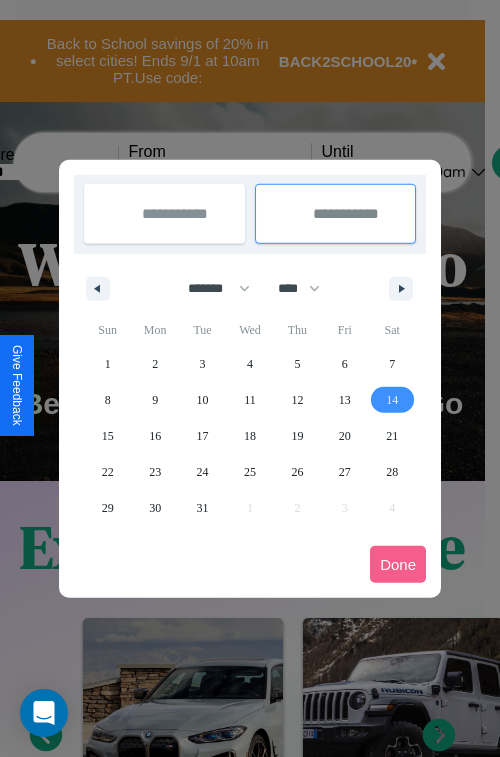 click on "14" at bounding box center [392, 400] 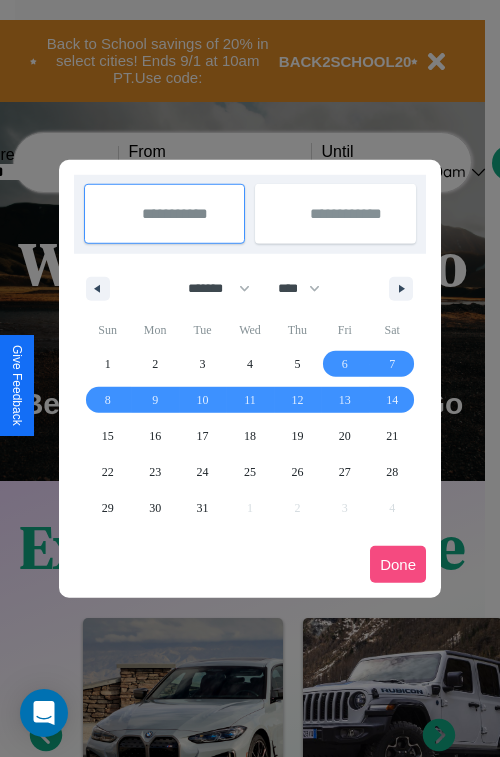 click on "Done" at bounding box center (398, 564) 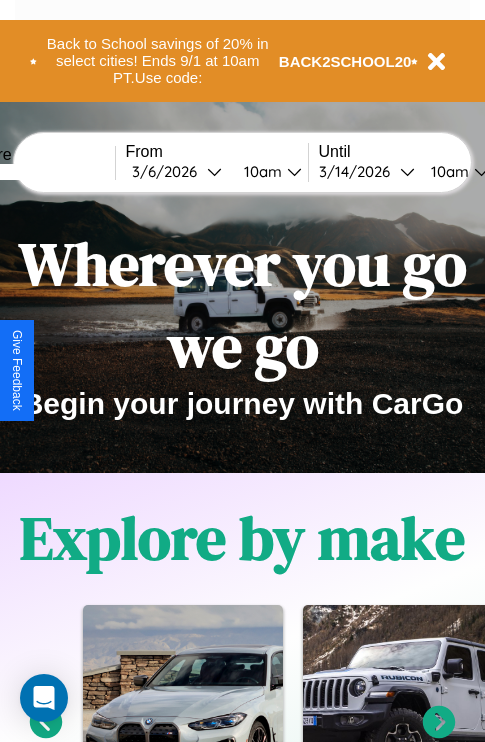 scroll, scrollTop: 0, scrollLeft: 71, axis: horizontal 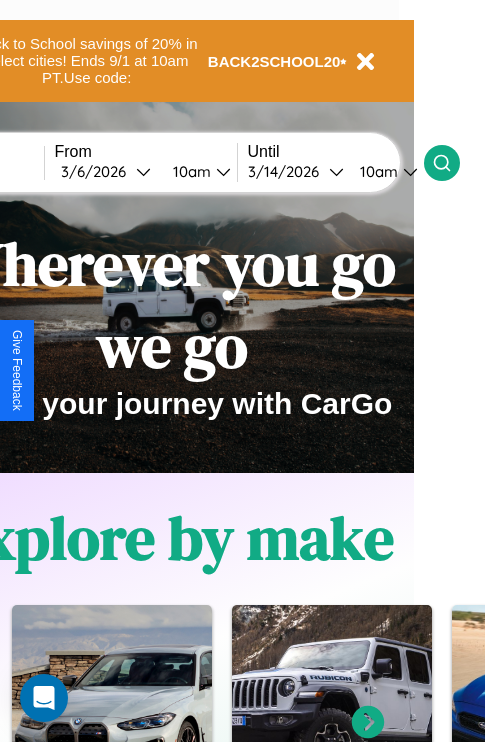 click 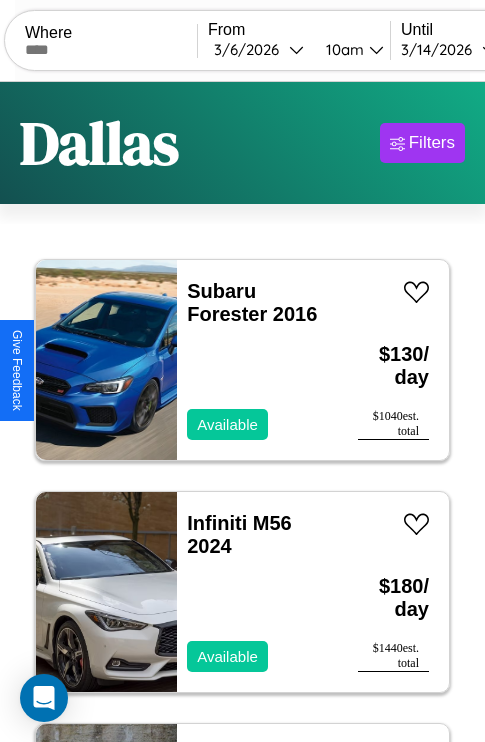 scroll, scrollTop: 95, scrollLeft: 0, axis: vertical 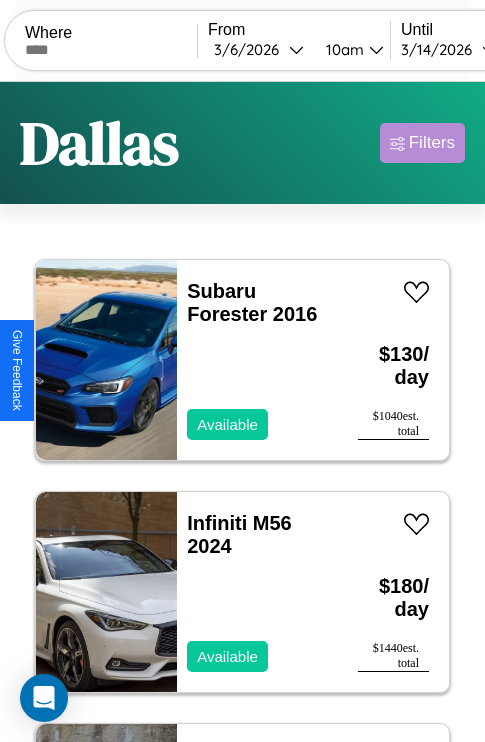 click on "Filters" at bounding box center [432, 143] 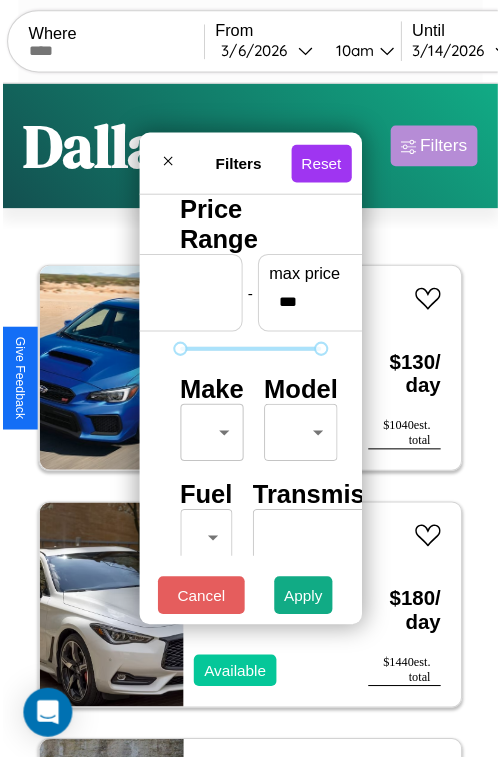 scroll, scrollTop: 59, scrollLeft: 0, axis: vertical 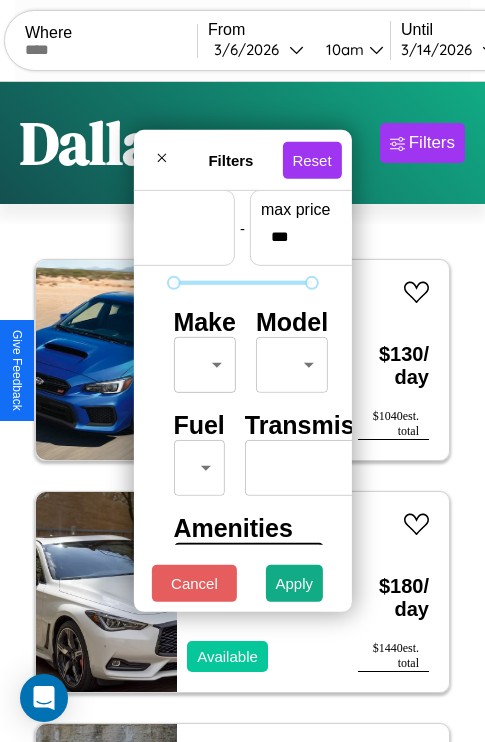 click on "CarGo Where From 3 / 6 / 2026 10am Until 3 / 14 / 2026 10am Become a Host Login Sign Up [CITY] Filters 40  cars in this area These cars can be picked up in this city. Subaru   Forester   2016 Available $ 130  / day $ 1040  est. total Infiniti   M56   2024 Available $ 180  / day $ 1440  est. total Audi   A5   2021 Unavailable $ 190  / day $ 1520  est. total Jeep   J-20   2022 Available $ 160  / day $ 1280  est. total Hummer   H2   2022 Available $ 100  / day $ 800  est. total Nissan   Cube   2016 Available $ 160  / day $ 1280  est. total Bentley   Bentley Industries, LLC   2024 Unavailable $ 90  / day $ 720  est. total Lexus   LX   2023 Unavailable $ 150  / day $ 1200  est. total BMW   M3Ci   2016 Available $ 150  / day $ 1200  est. total Audi   RS 3   2020 Available $ 40  / day $ 320  est. total Acura   NSX   2020 Available $ 100  / day $ 800  est. total Acura   ILX   2023 Available $ 50  / day $ 400  est. total Audi   TT RS   2014 Unavailable $ 50  / day $ 400  est. total Volvo   CWG   2021 Available $ 180 $" at bounding box center (242, 412) 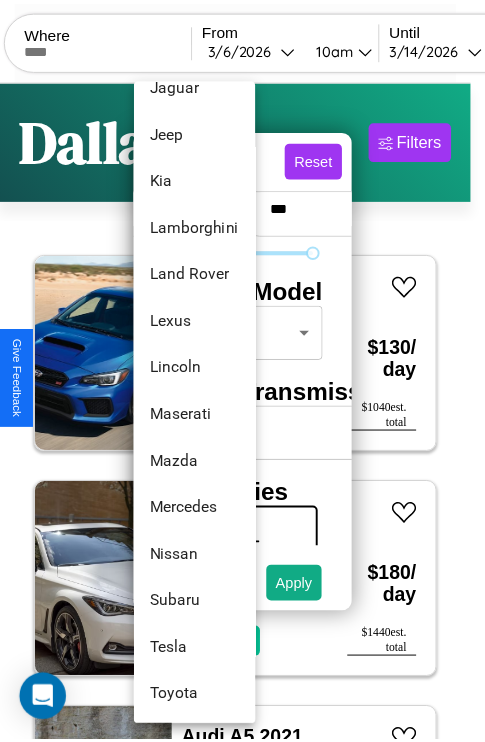 scroll, scrollTop: 1083, scrollLeft: 0, axis: vertical 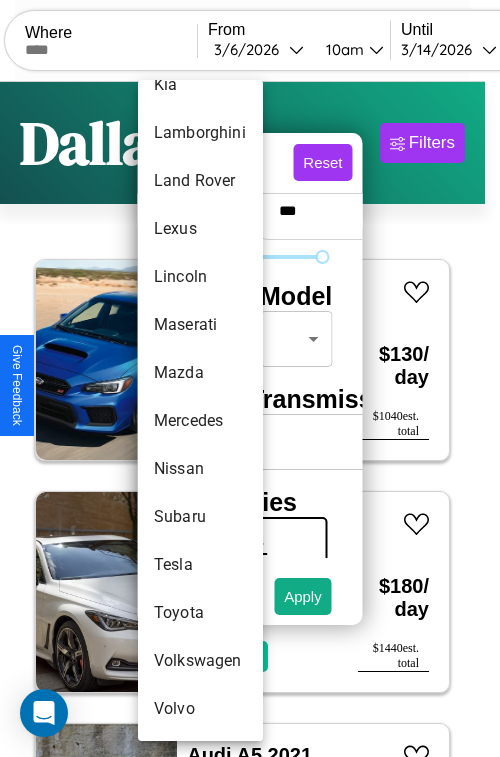 click on "Volvo" at bounding box center (200, 709) 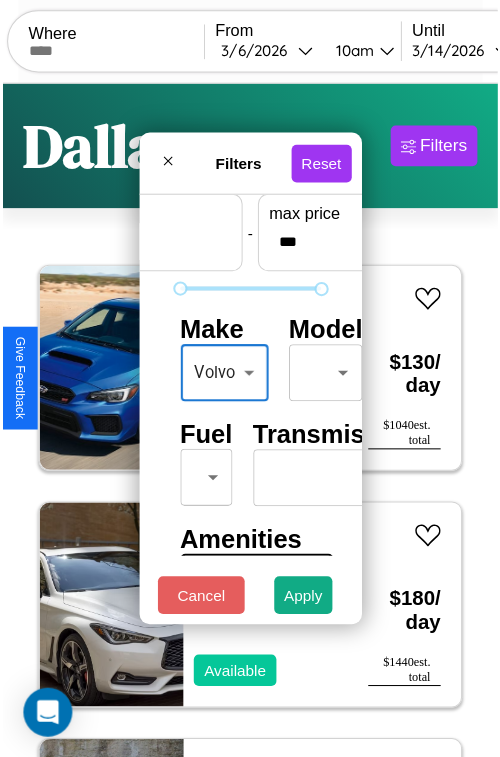 scroll, scrollTop: 162, scrollLeft: 0, axis: vertical 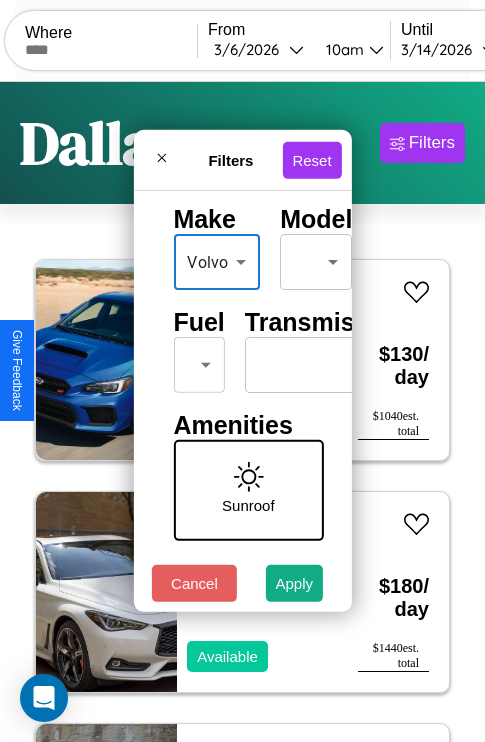 click on "CarGo Where From 3 / 6 / 2026 10am Until 3 / 14 / 2026 10am Become a Host Login Sign Up [CITY] Filters 40  cars in this area These cars can be picked up in this city. Subaru   Forester   2016 Available $ 130  / day $ 1040  est. total Infiniti   M56   2024 Available $ 180  / day $ 1440  est. total Audi   A5   2021 Unavailable $ 190  / day $ 1520  est. total Jeep   J-20   2022 Available $ 160  / day $ 1280  est. total Hummer   H2   2022 Available $ 100  / day $ 800  est. total Nissan   Cube   2016 Available $ 160  / day $ 1280  est. total Bentley   Bentley Industries, LLC   2024 Unavailable $ 90  / day $ 720  est. total Lexus   LX   2023 Unavailable $ 150  / day $ 1200  est. total BMW   M3Ci   2016 Available $ 150  / day $ 1200  est. total Audi   RS 3   2020 Available $ 40  / day $ 320  est. total Acura   NSX   2020 Available $ 100  / day $ 800  est. total Acura   ILX   2023 Available $ 50  / day $ 400  est. total Audi   TT RS   2014 Unavailable $ 50  / day $ 400  est. total Volvo   CWG   2021 Available $ 180 $" at bounding box center [242, 412] 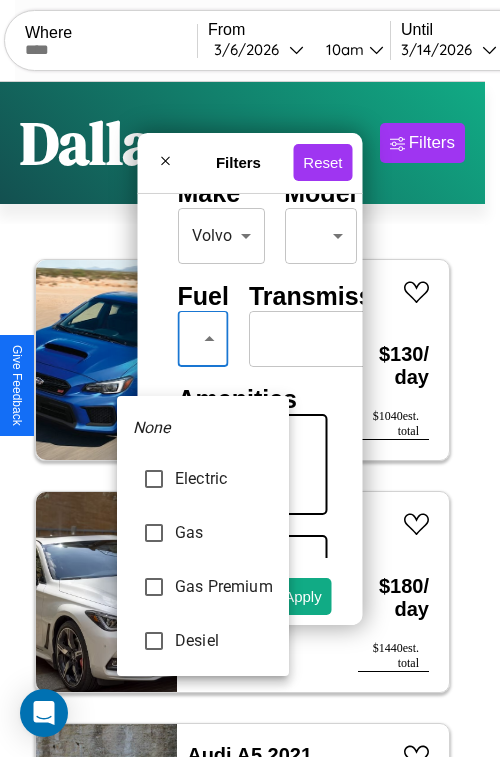 type on "********" 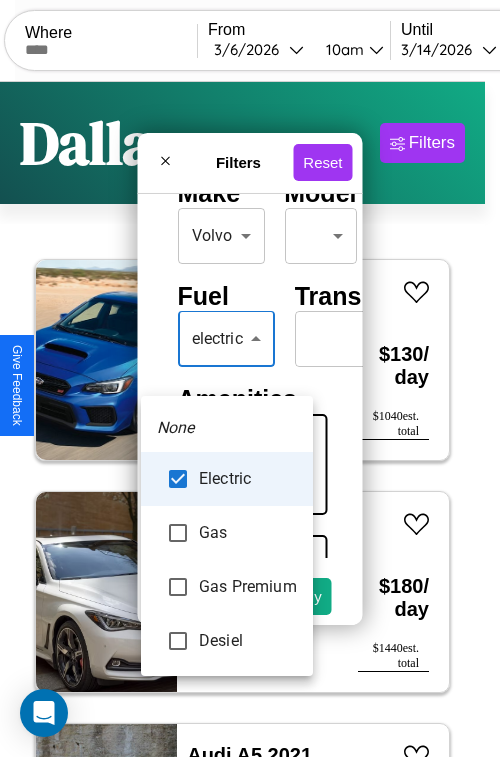 click at bounding box center [250, 378] 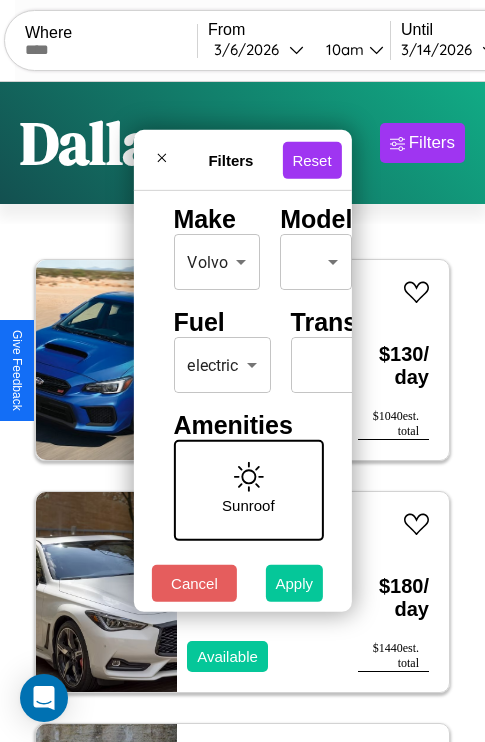 click on "Apply" at bounding box center (295, 583) 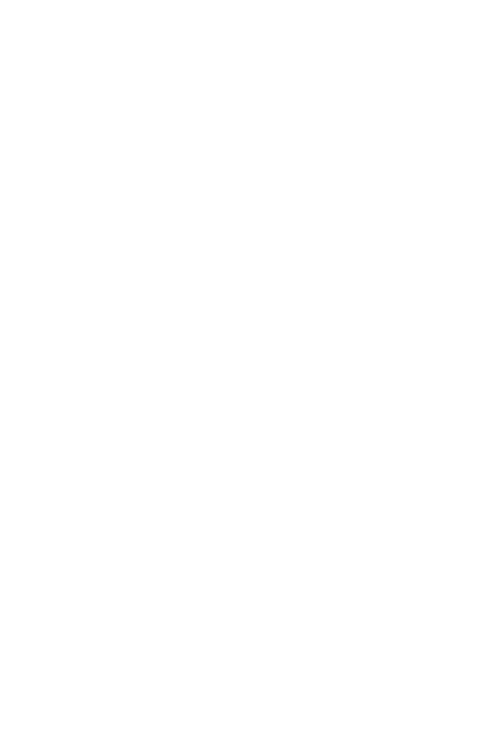 scroll, scrollTop: 0, scrollLeft: 0, axis: both 